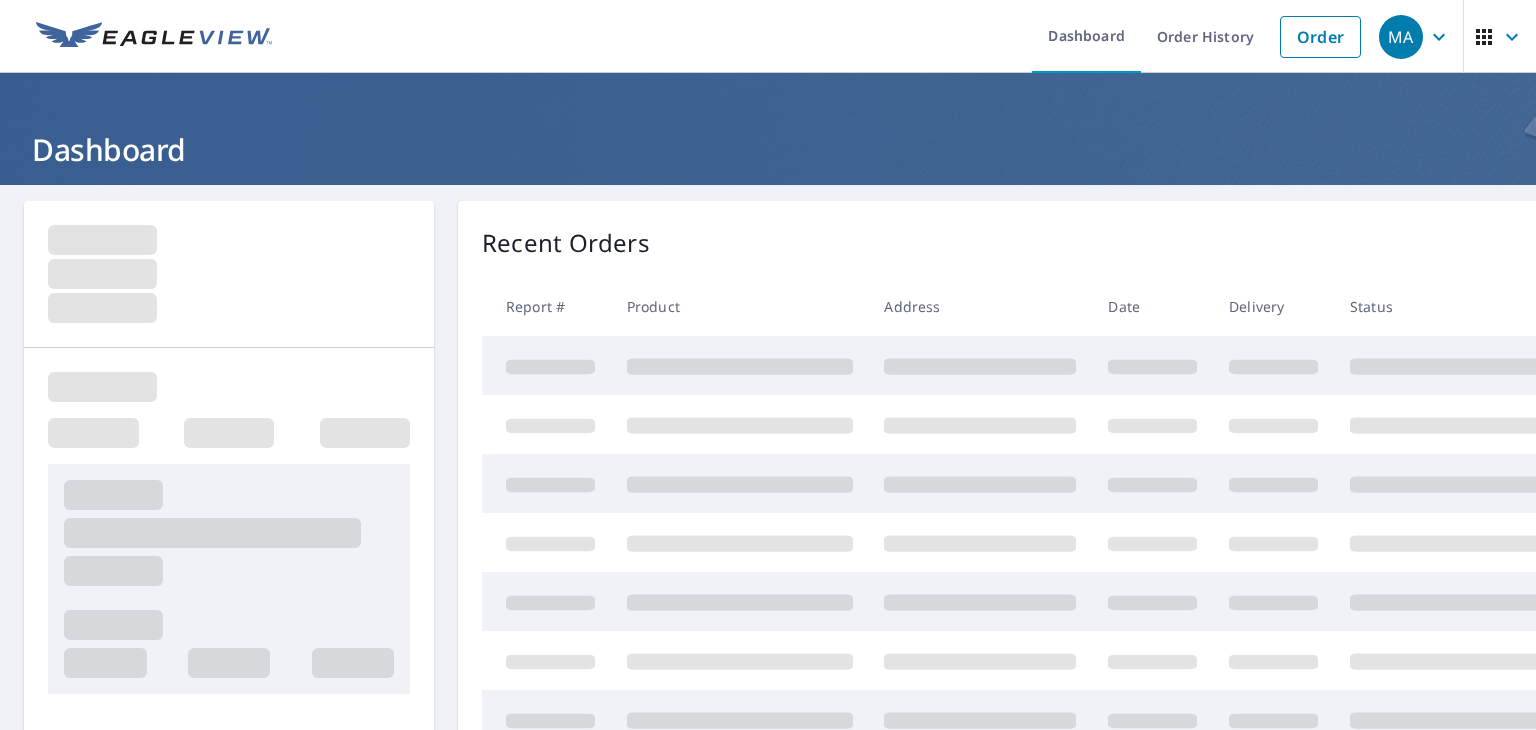 scroll, scrollTop: 0, scrollLeft: 0, axis: both 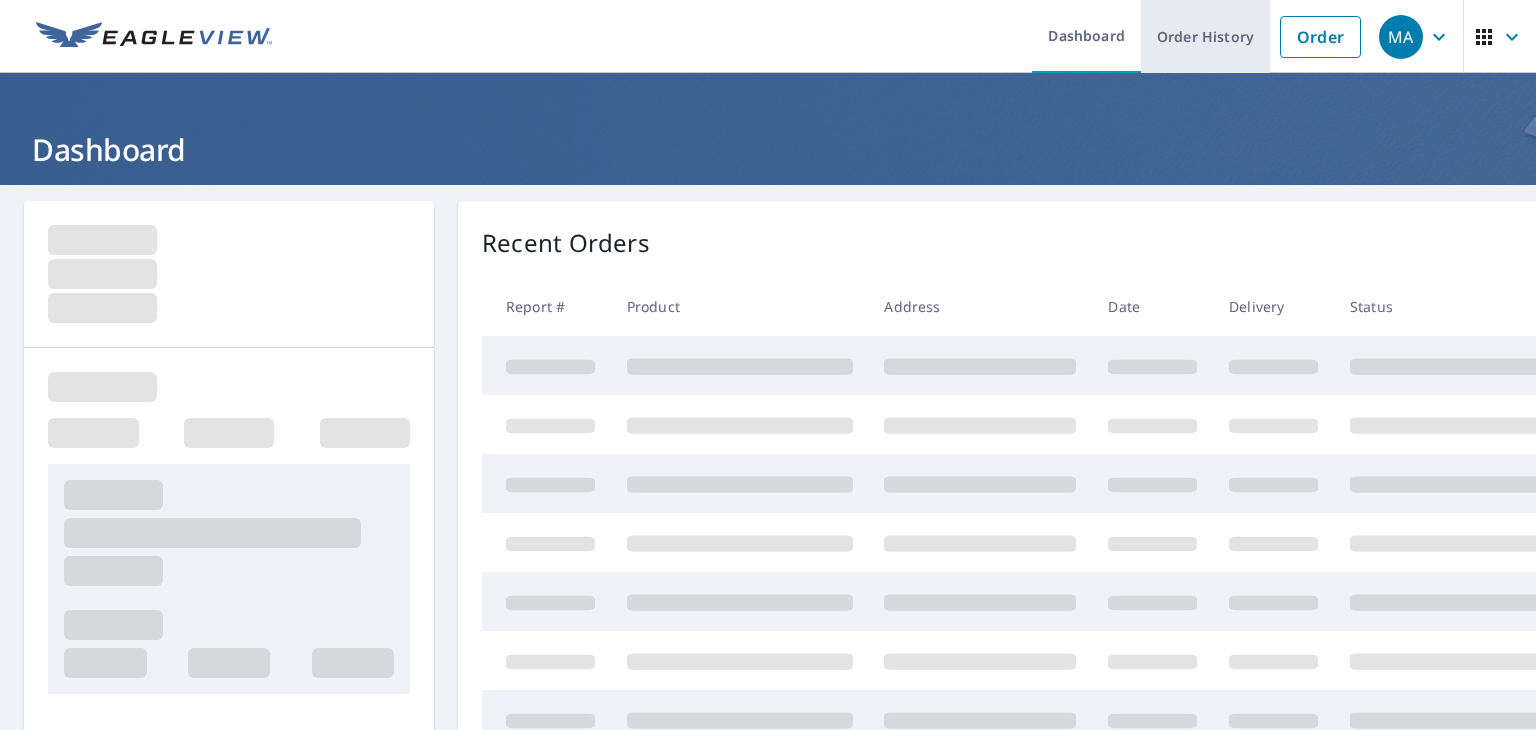 click on "Order History" at bounding box center [1205, 36] 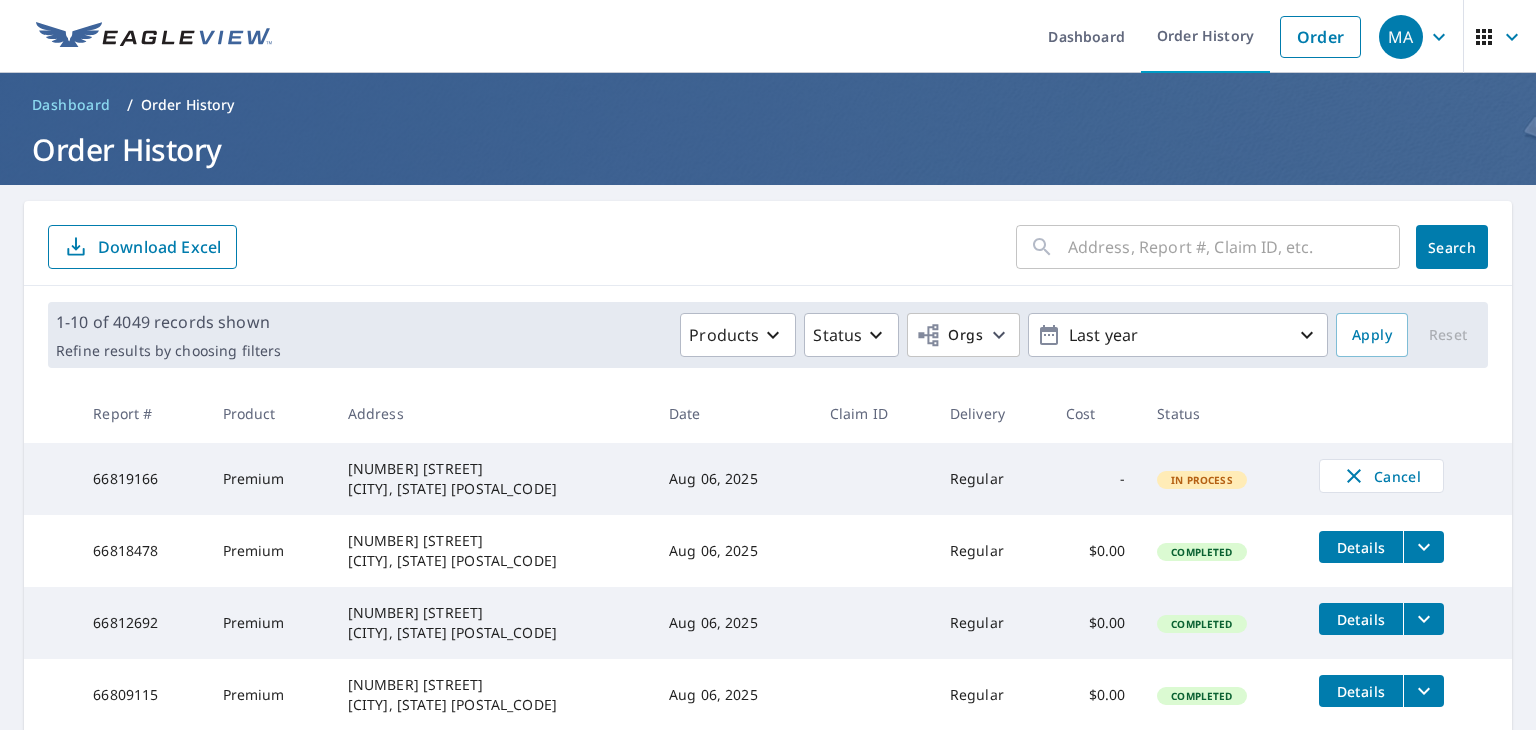 click at bounding box center [1234, 247] 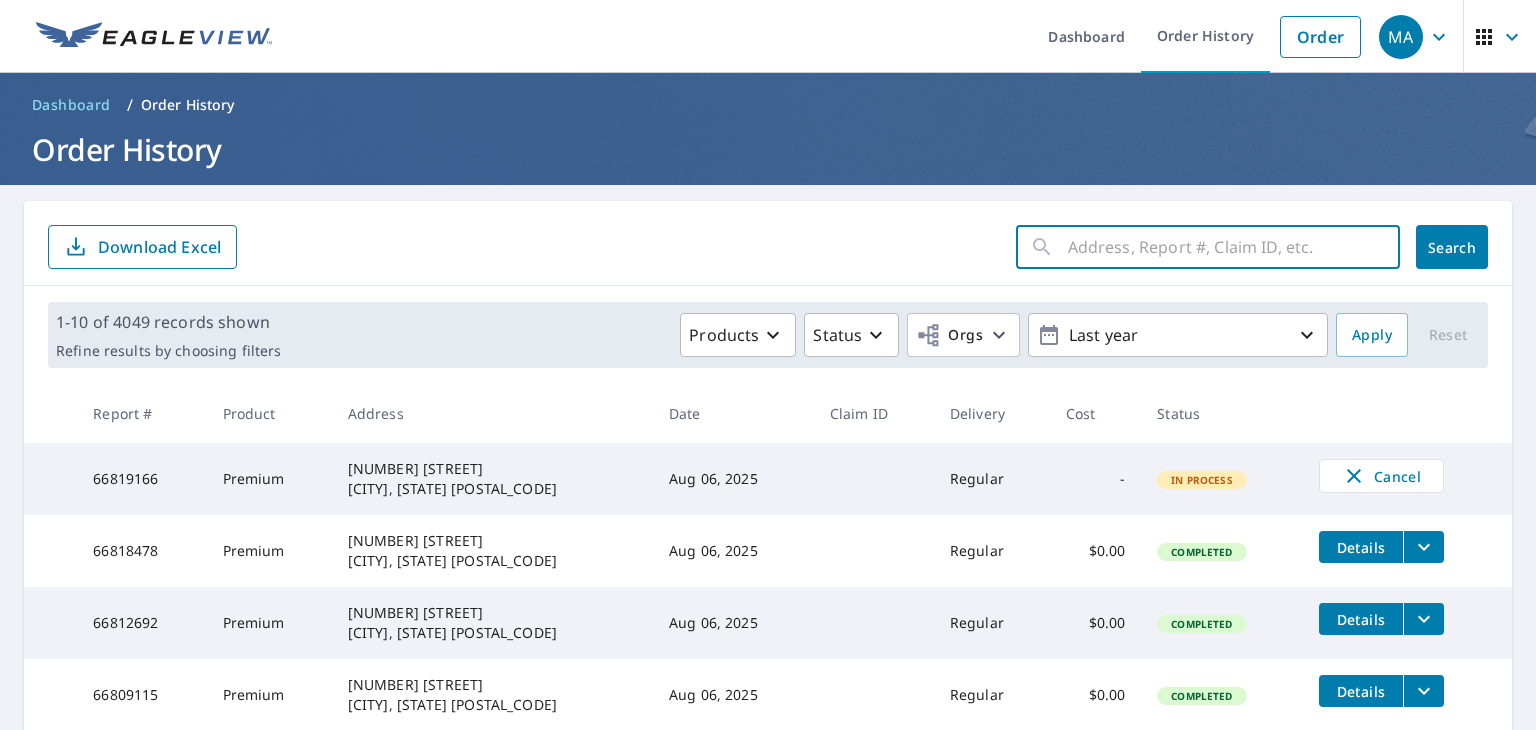 paste on "[NUMBER] [STREET] [CITY], [STATE] [POSTAL_CODE]" 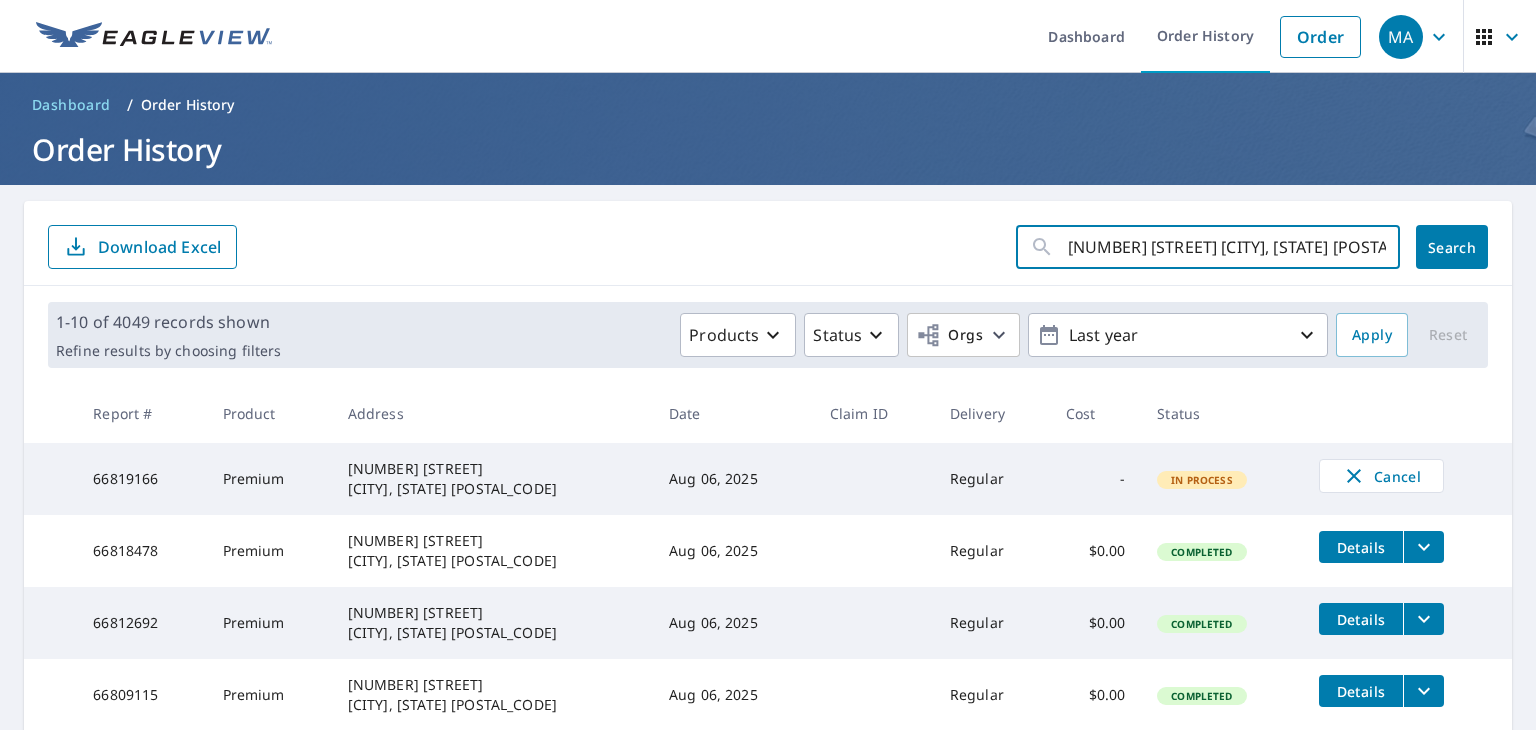 scroll, scrollTop: 0, scrollLeft: 33, axis: horizontal 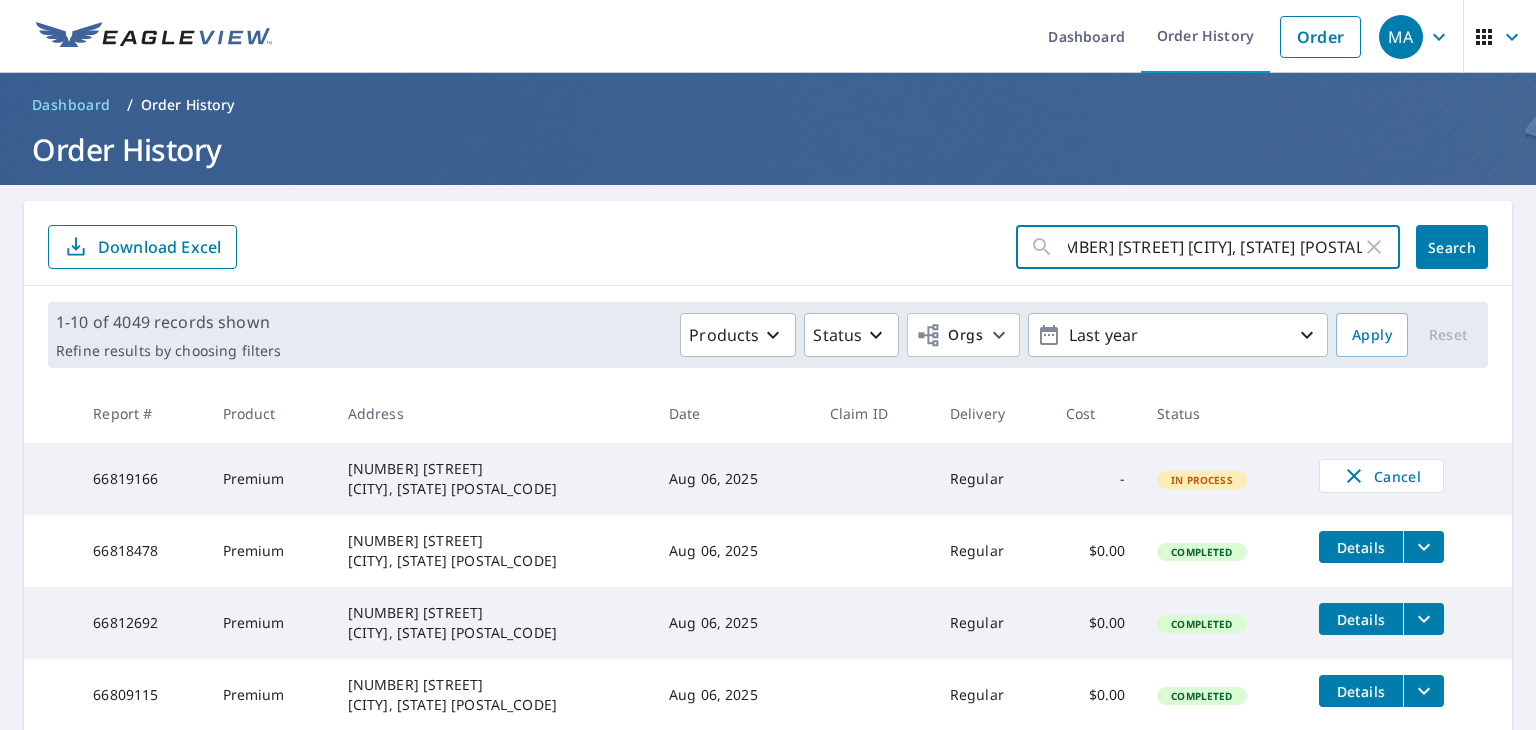 type on "[NUMBER] [STREET] [CITY], [STATE] [POSTAL_CODE]" 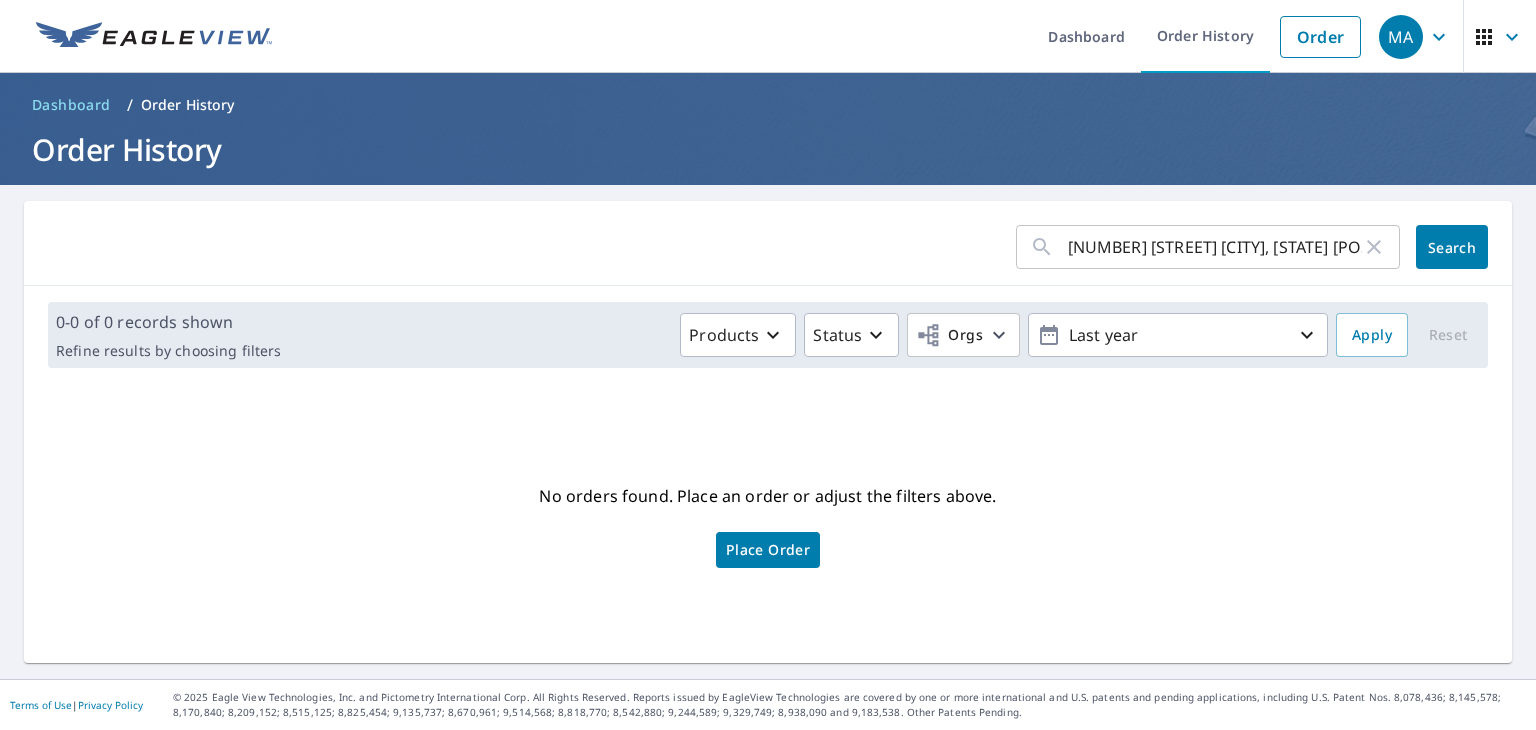click on "No orders found. Place an order or adjust the filters above. Place Order" at bounding box center [768, 523] 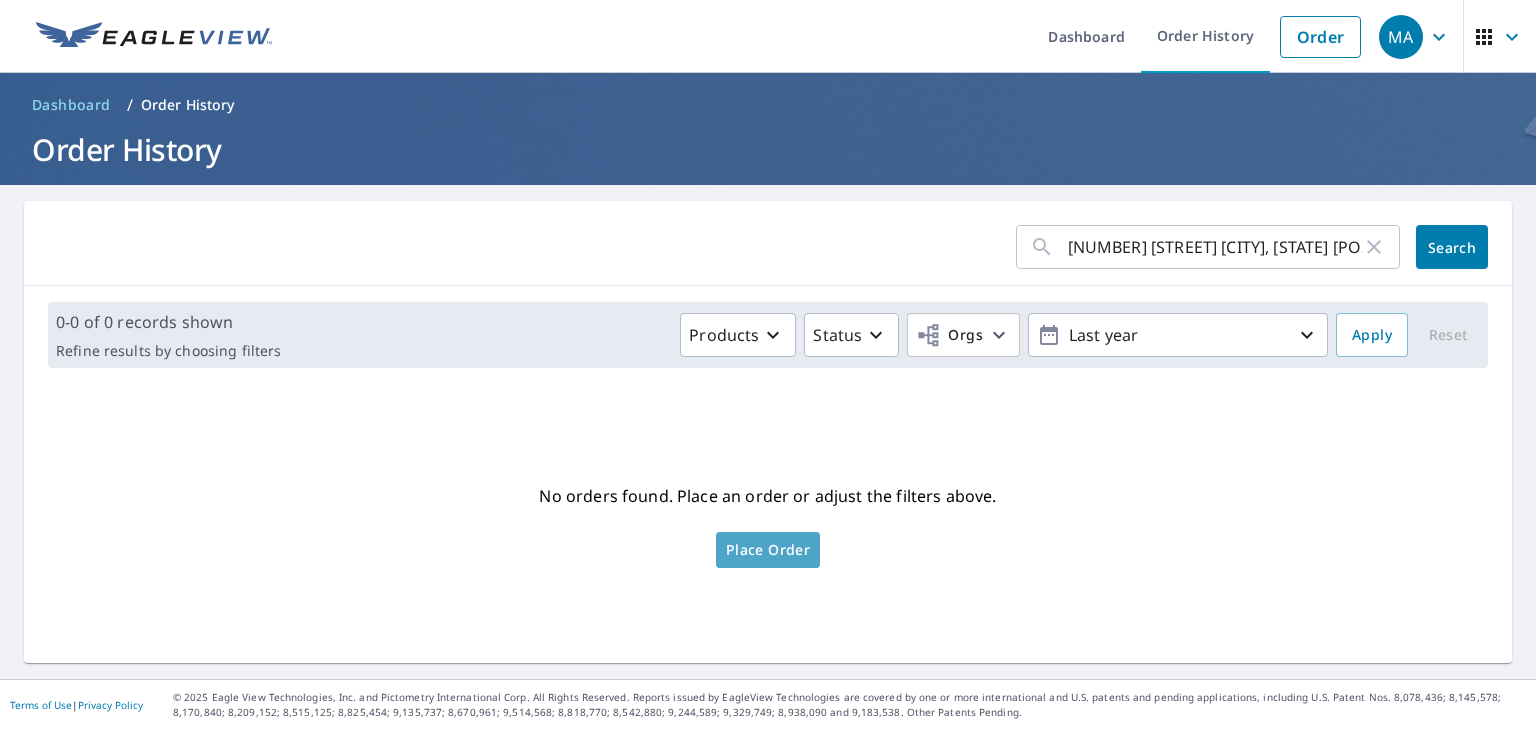 click on "Place Order" at bounding box center (768, 550) 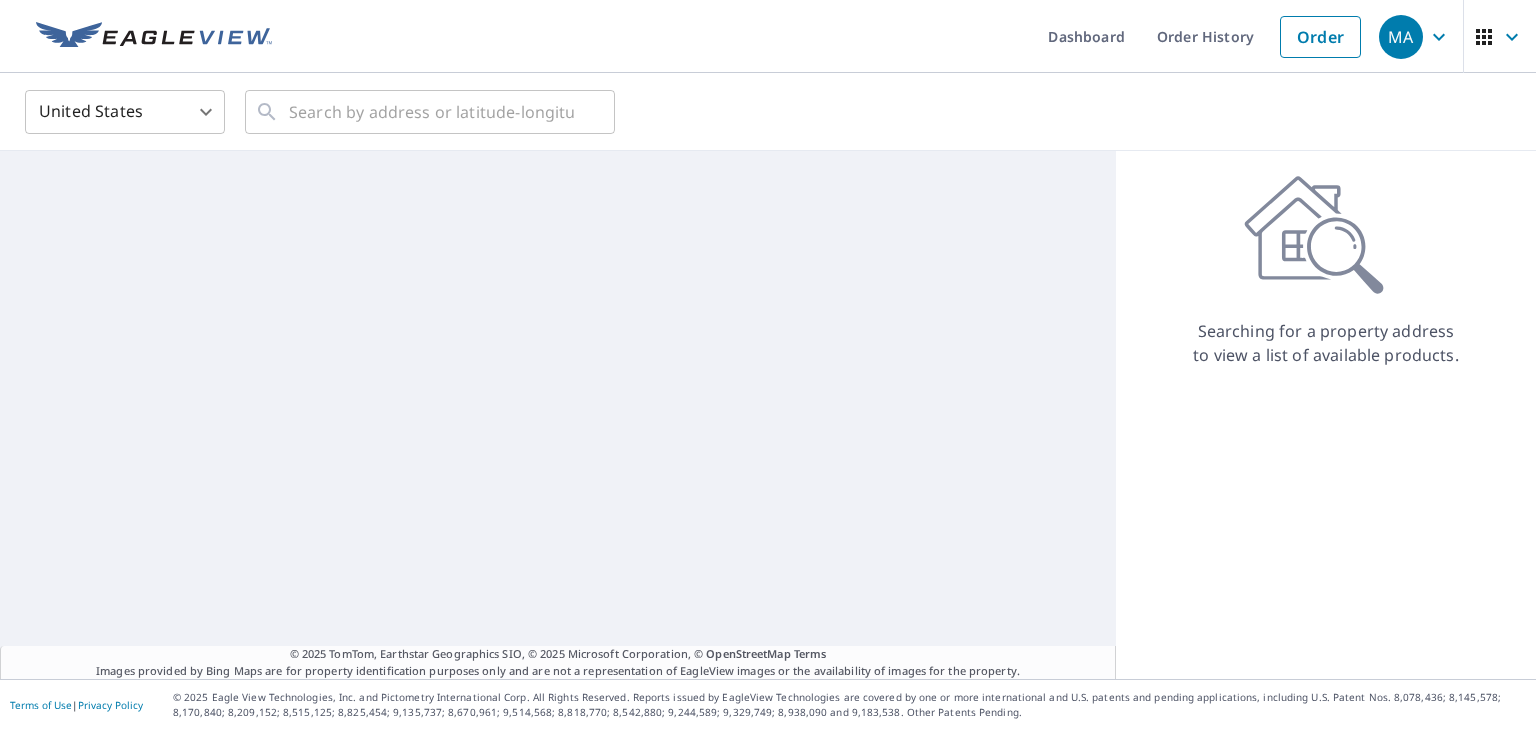 scroll, scrollTop: 0, scrollLeft: 0, axis: both 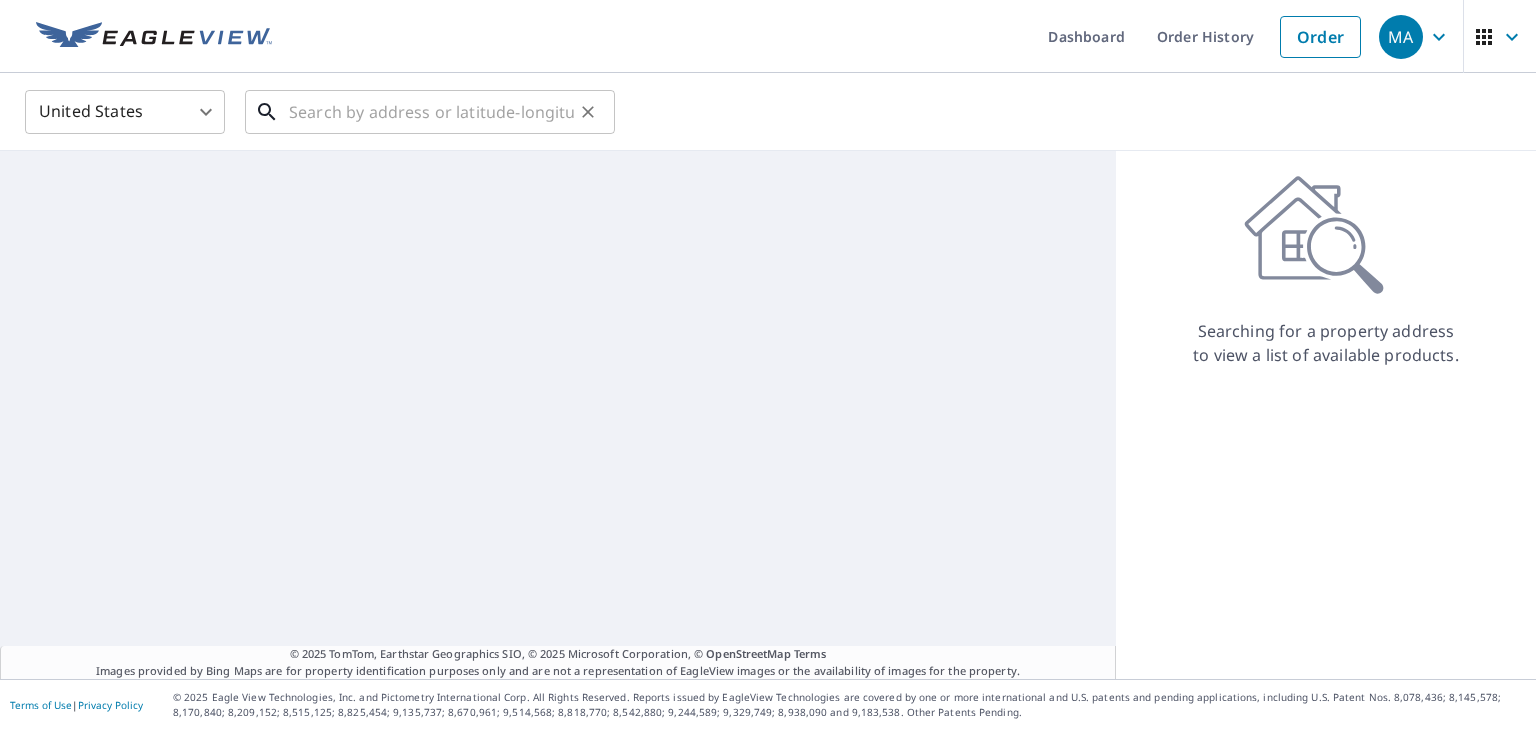 click at bounding box center [431, 112] 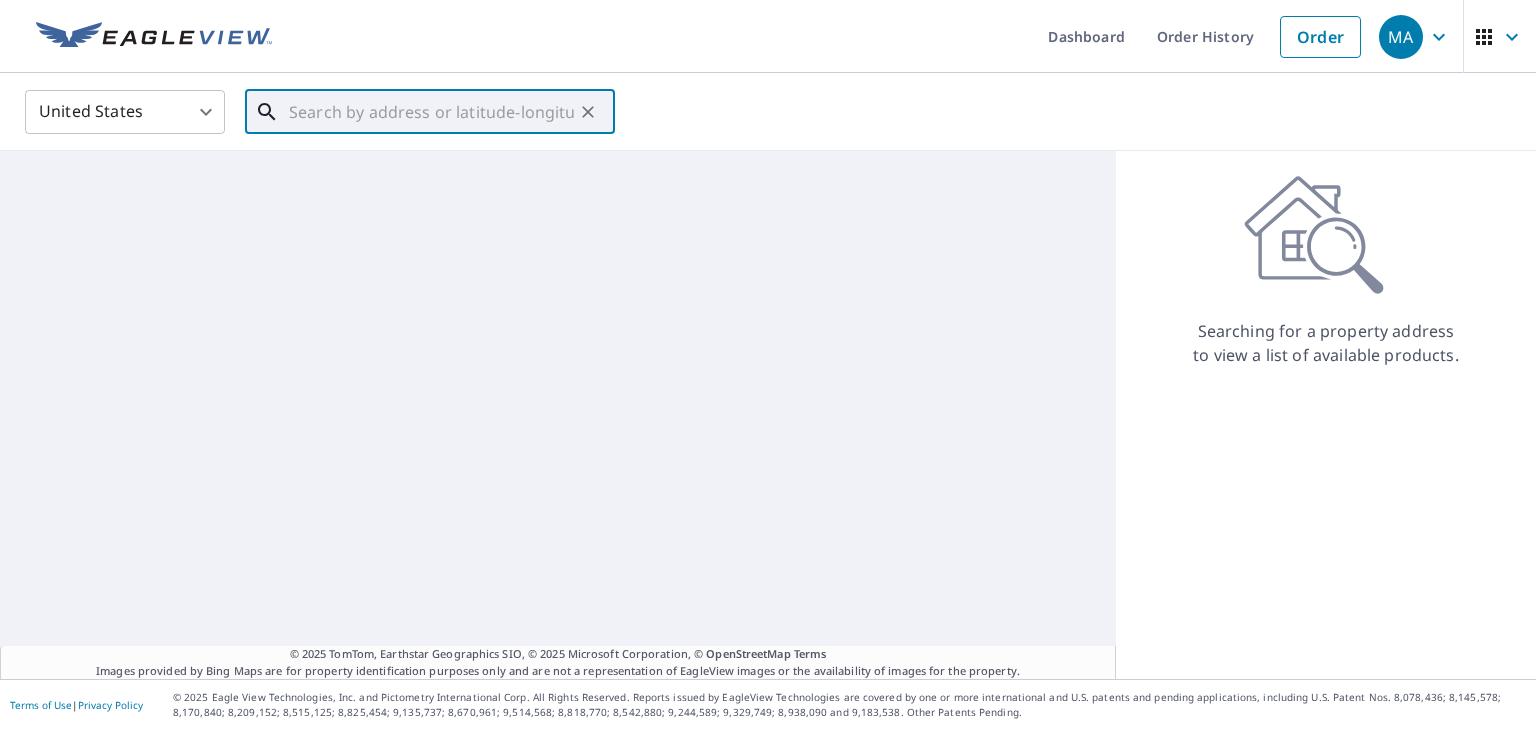 paste on "[NUMBER] [STREET] [CITY], [STATE] [POSTAL_CODE]" 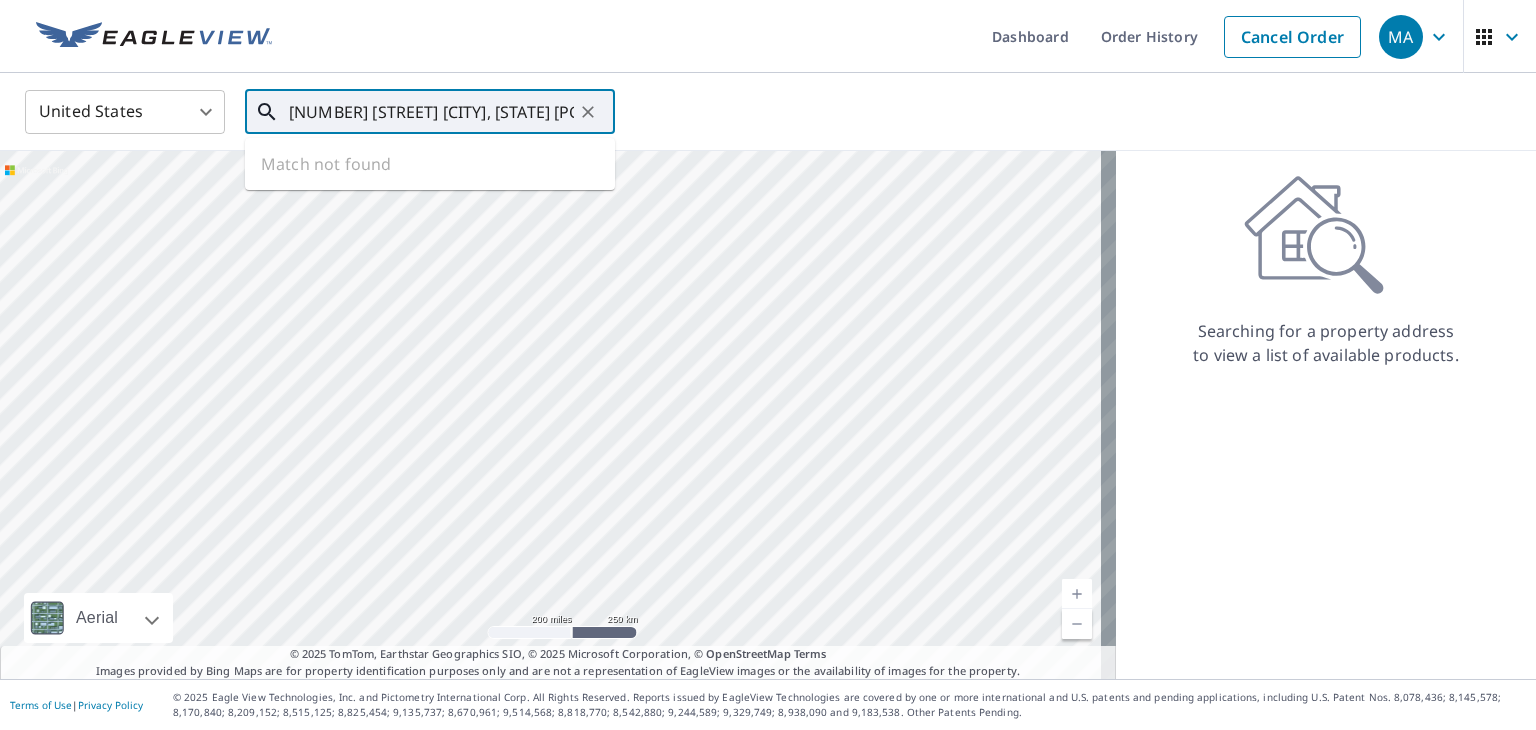 scroll, scrollTop: 0, scrollLeft: 43, axis: horizontal 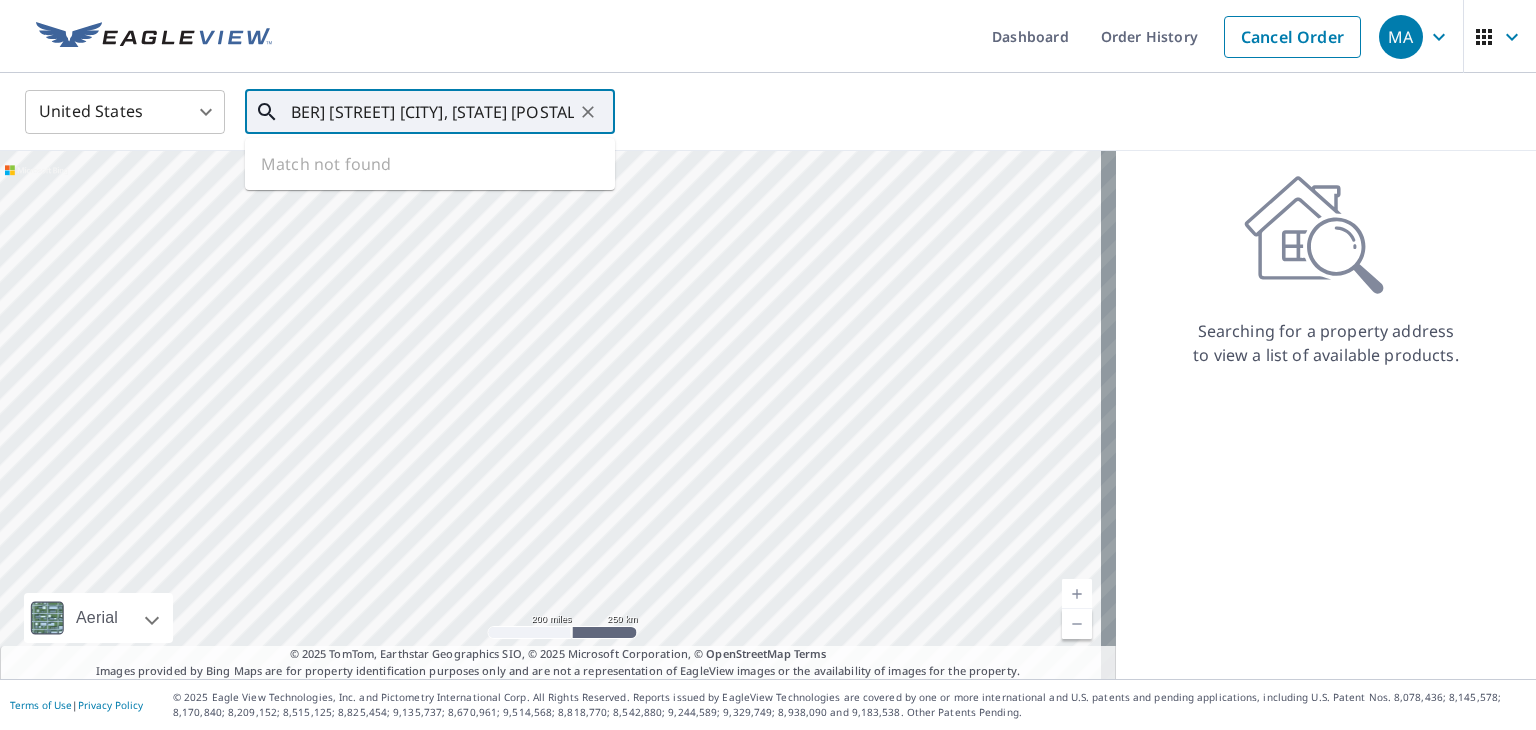 type on "[NUMBER] [STREET] [CITY], [STATE] [POSTAL_CODE]" 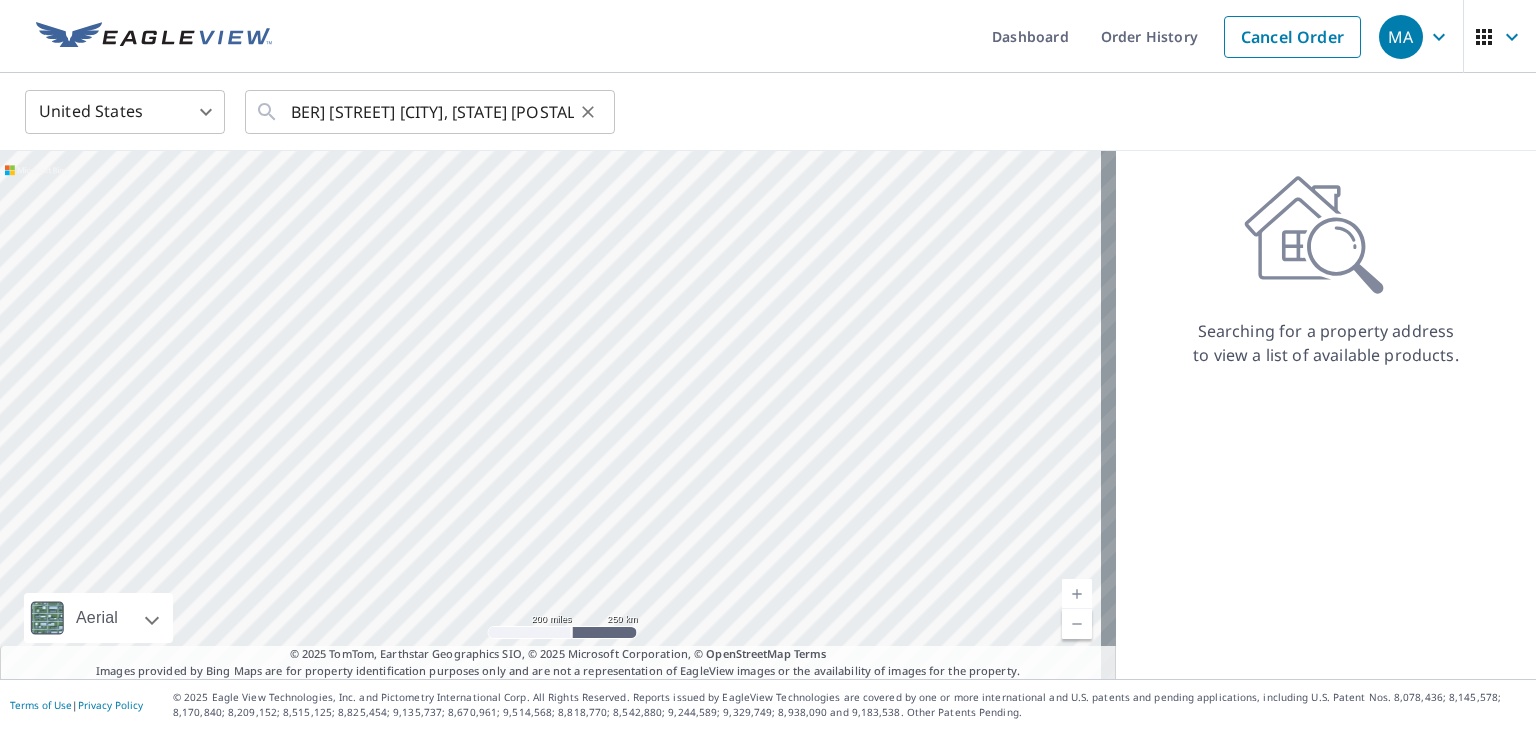 scroll, scrollTop: 0, scrollLeft: 0, axis: both 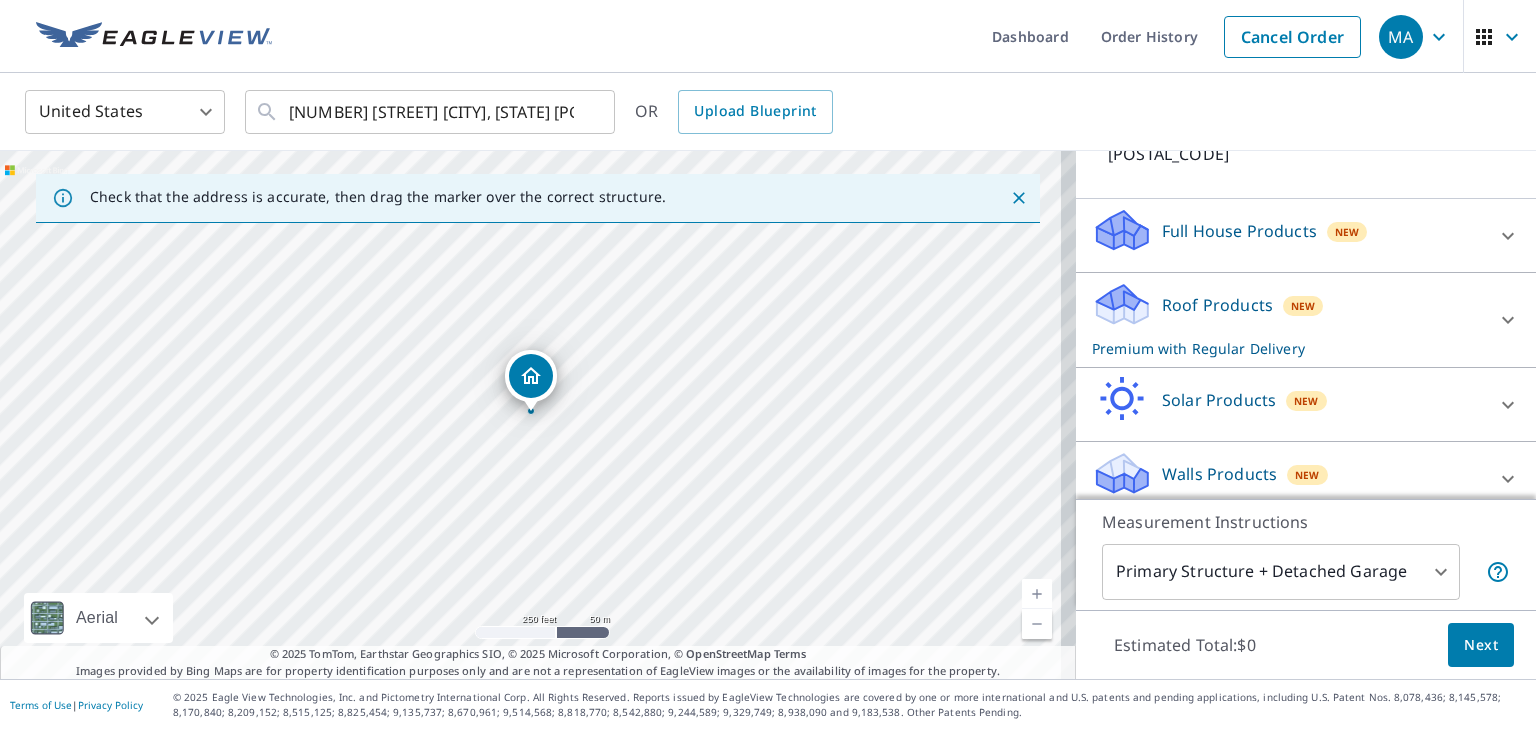 click on "Roof Products New Premium with Regular Delivery" at bounding box center [1288, 320] 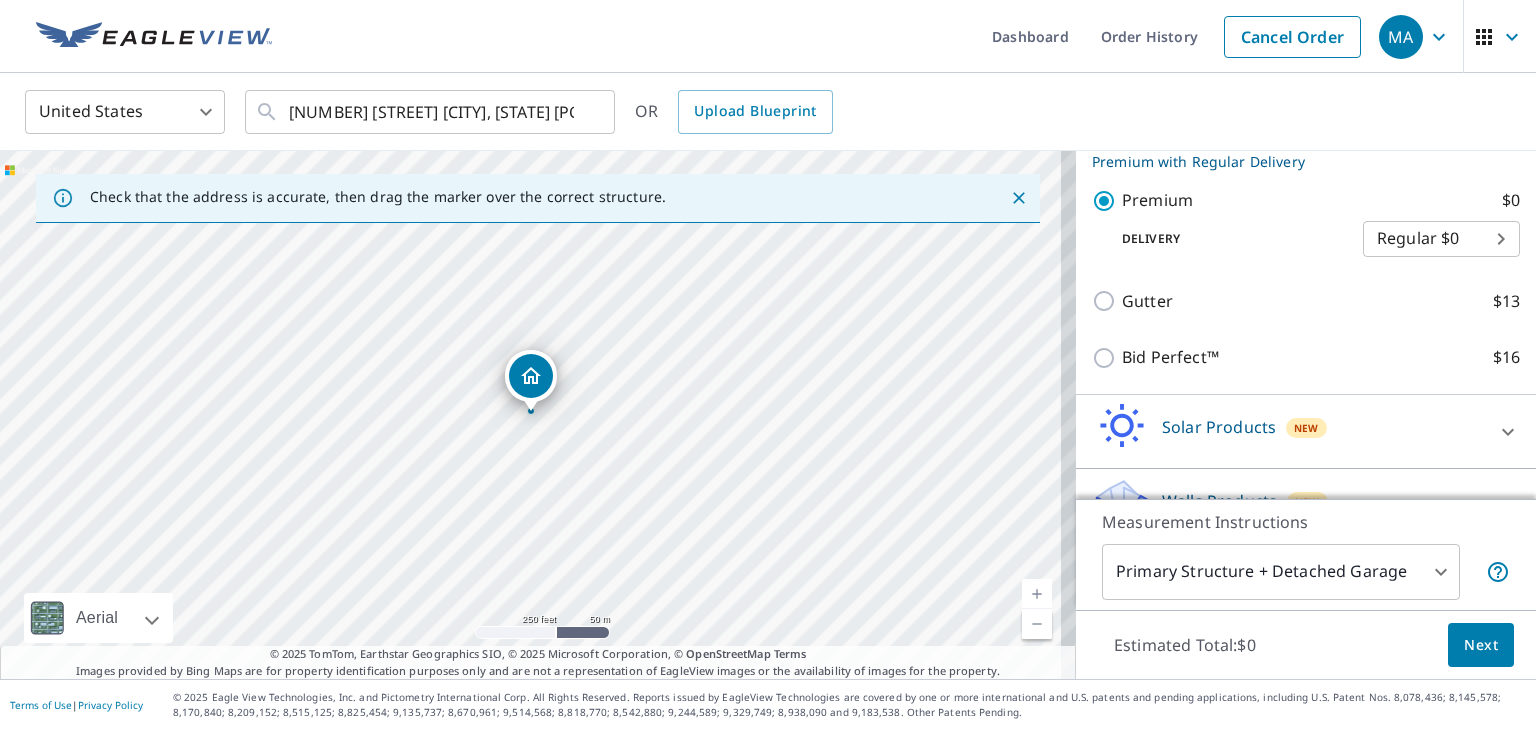 scroll, scrollTop: 383, scrollLeft: 0, axis: vertical 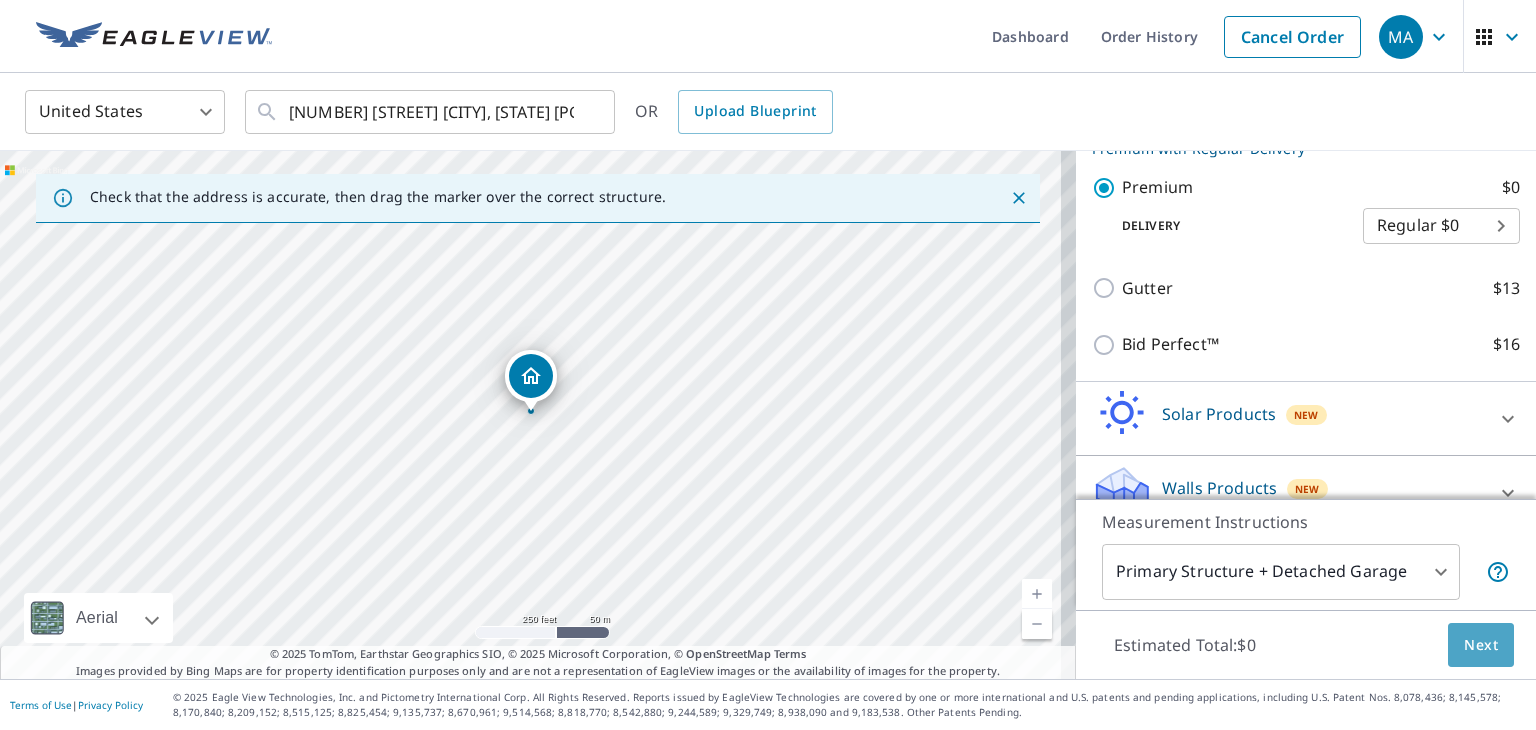 click on "Next" at bounding box center [1481, 645] 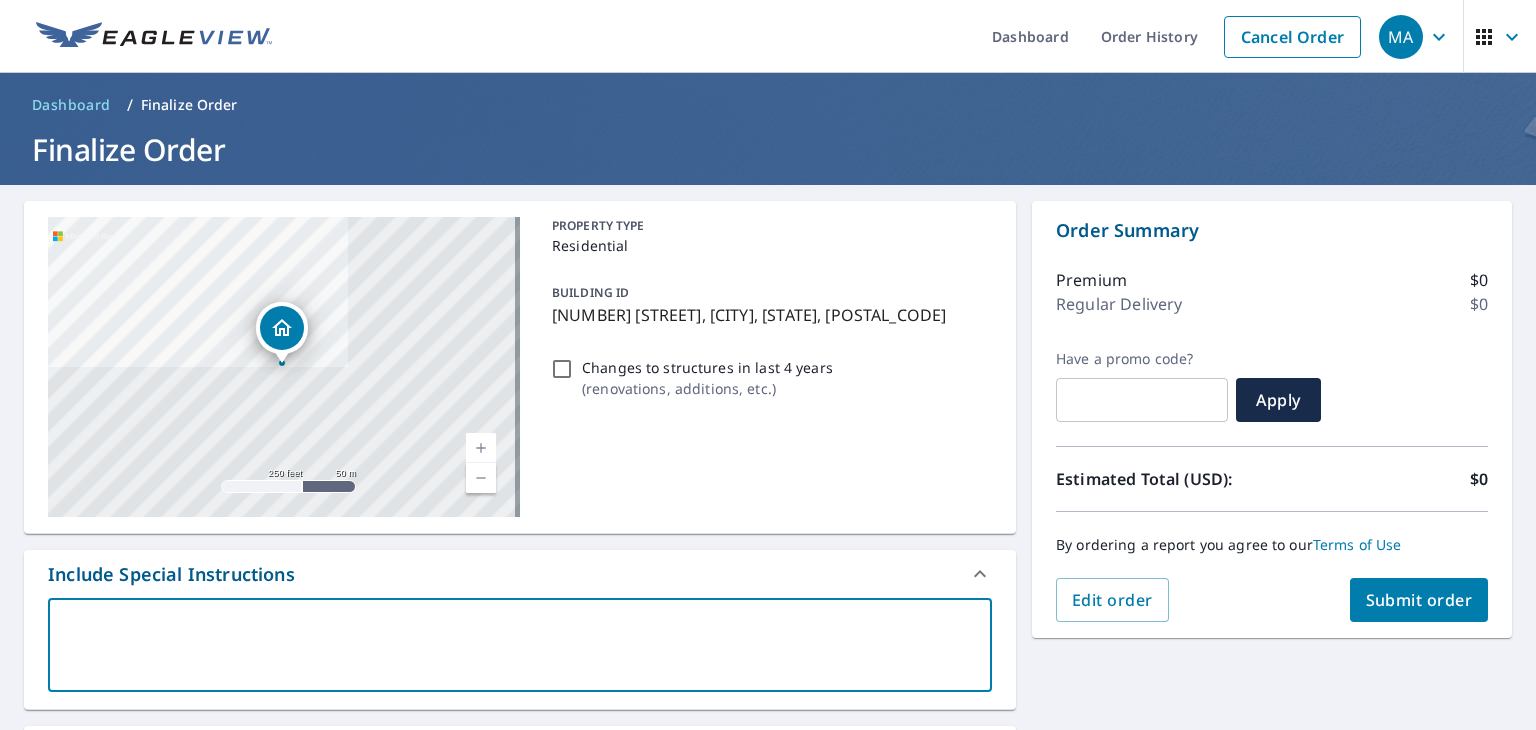 click at bounding box center [520, 645] 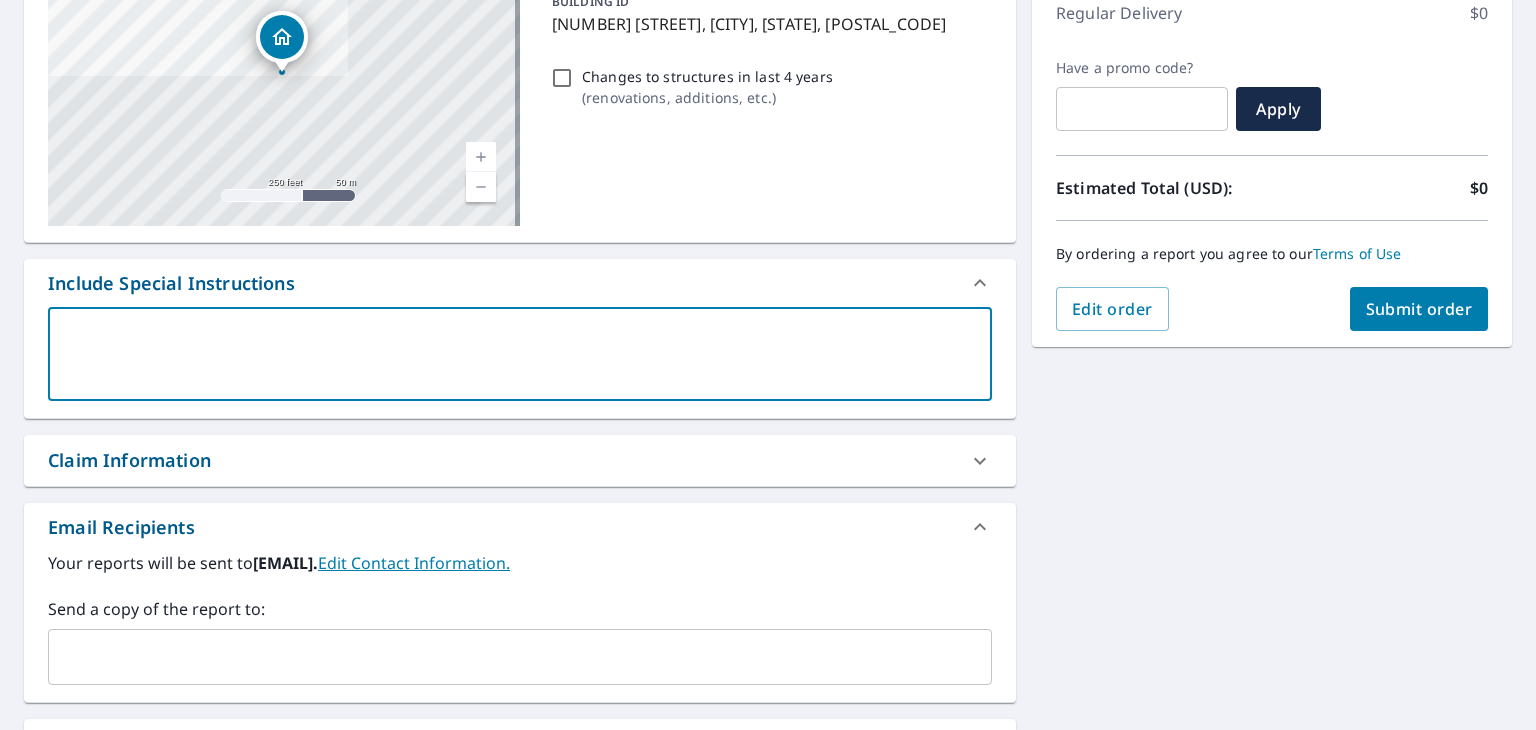 scroll, scrollTop: 300, scrollLeft: 0, axis: vertical 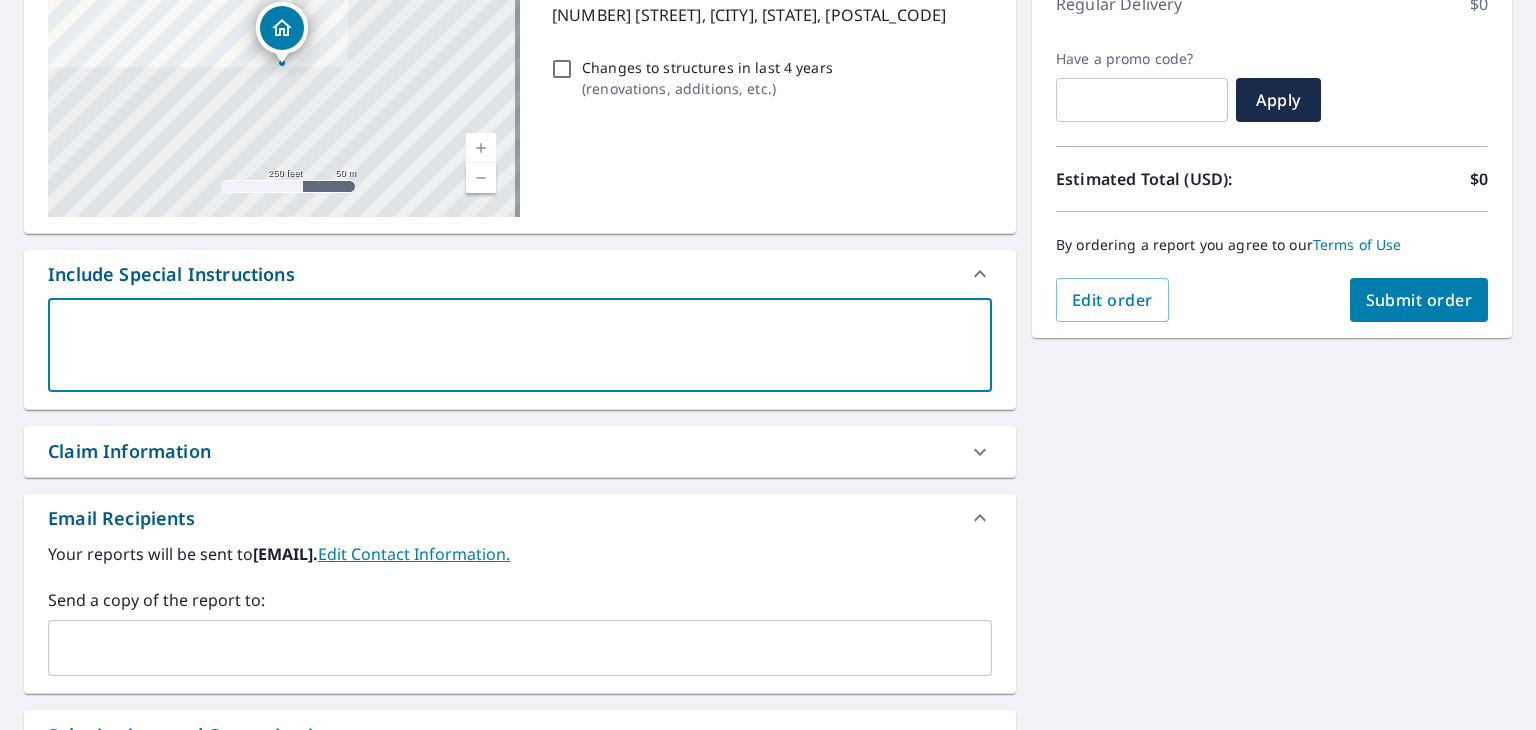 click at bounding box center (505, 648) 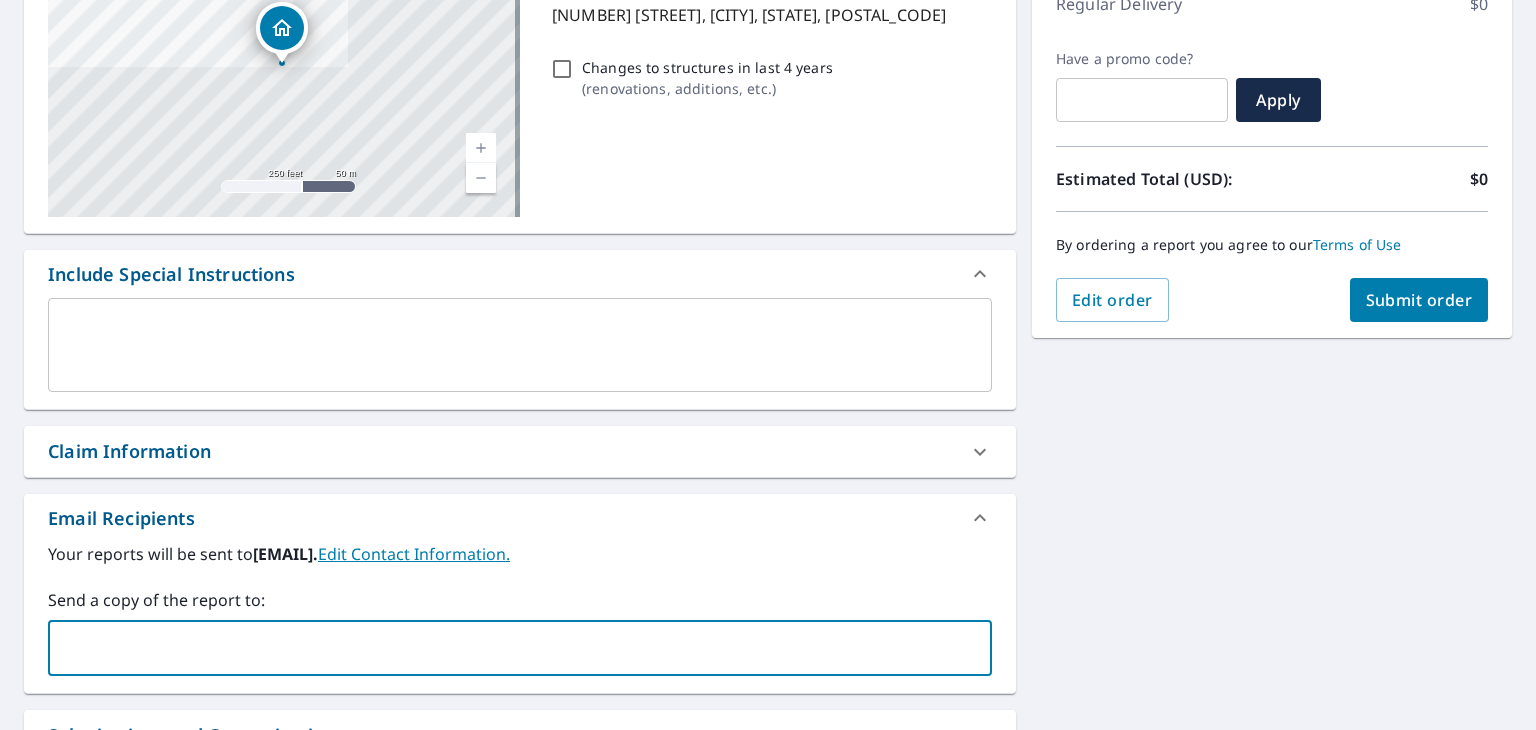 paste on "kshenk@homegeniusexteriors.com" 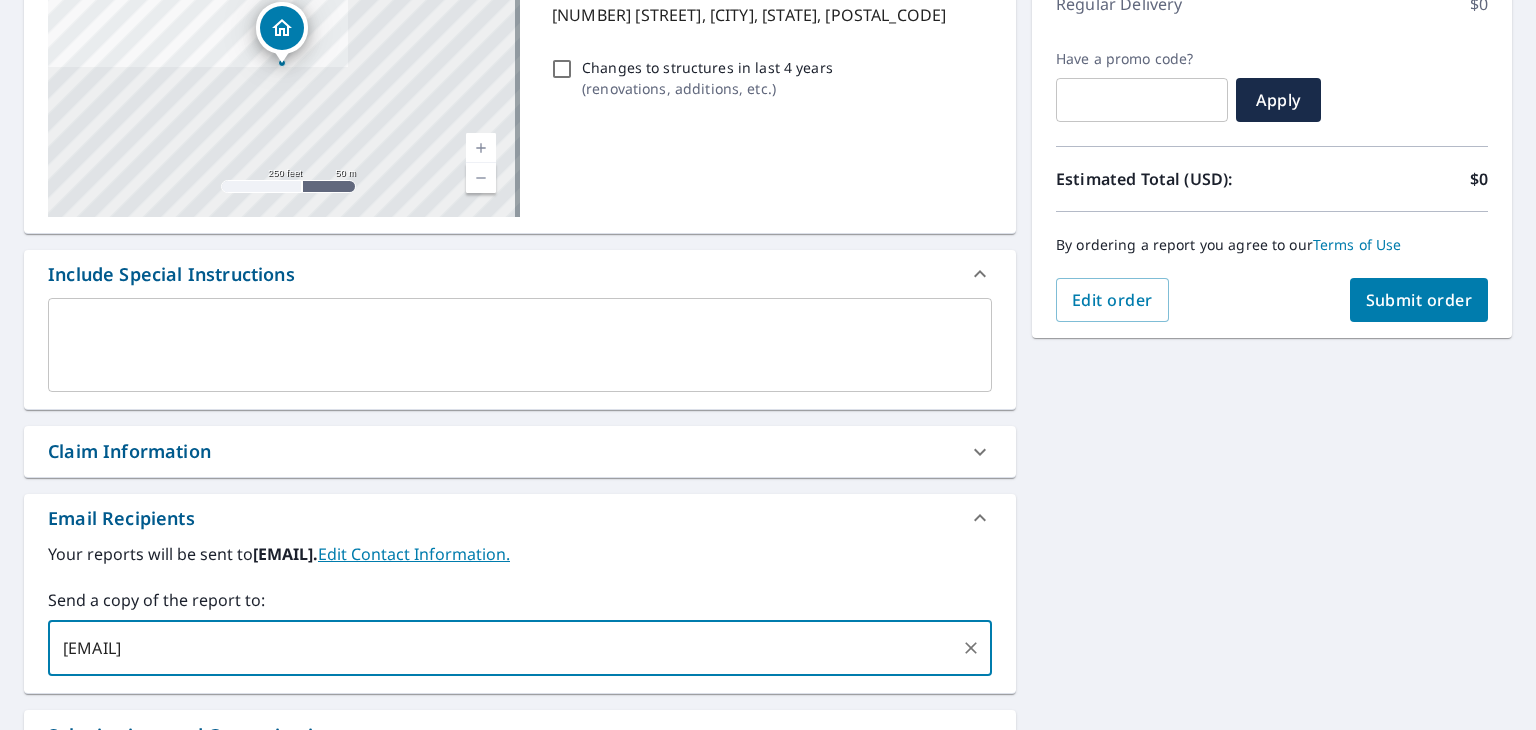 type 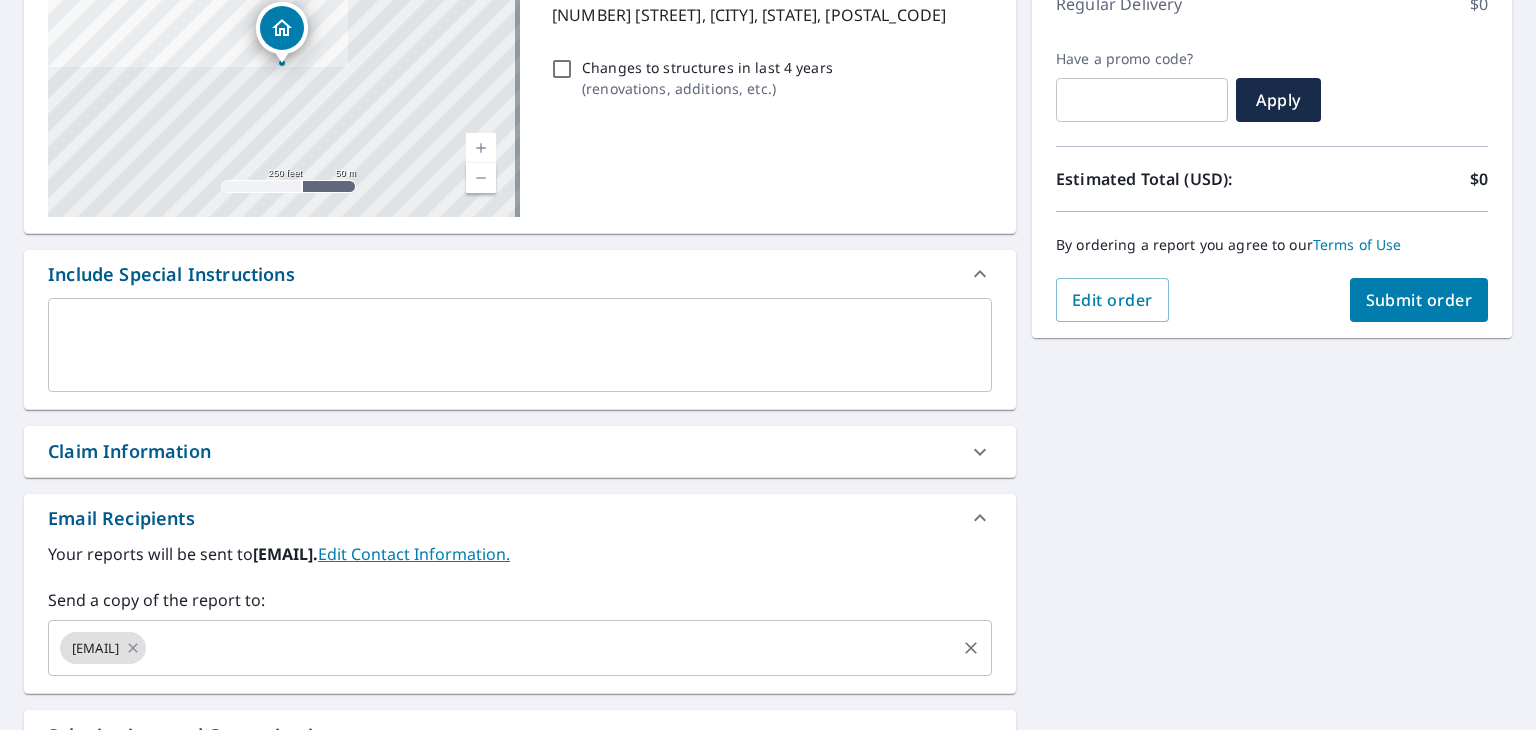 click at bounding box center (551, 648) 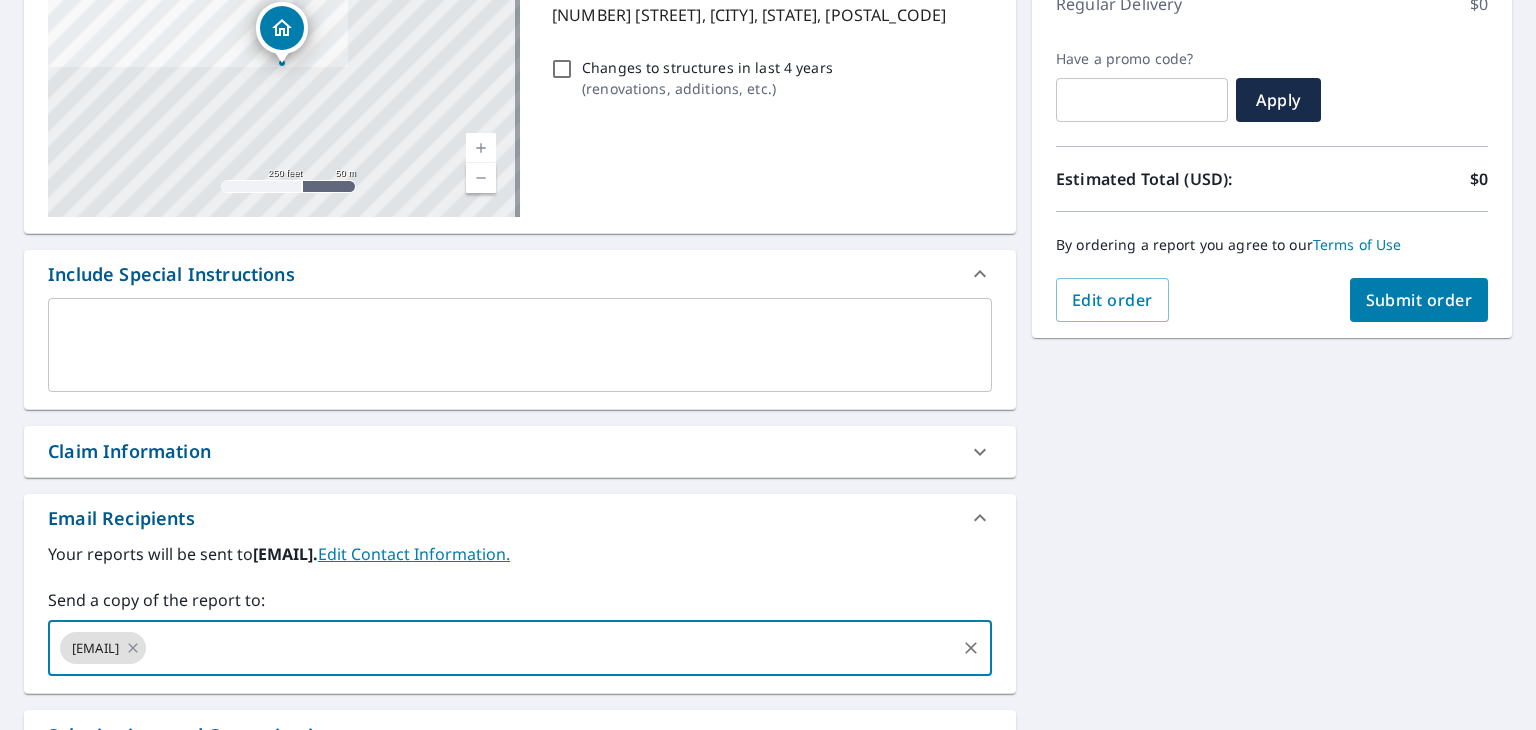 paste on "jdepaul@homegeniusexteriors.com" 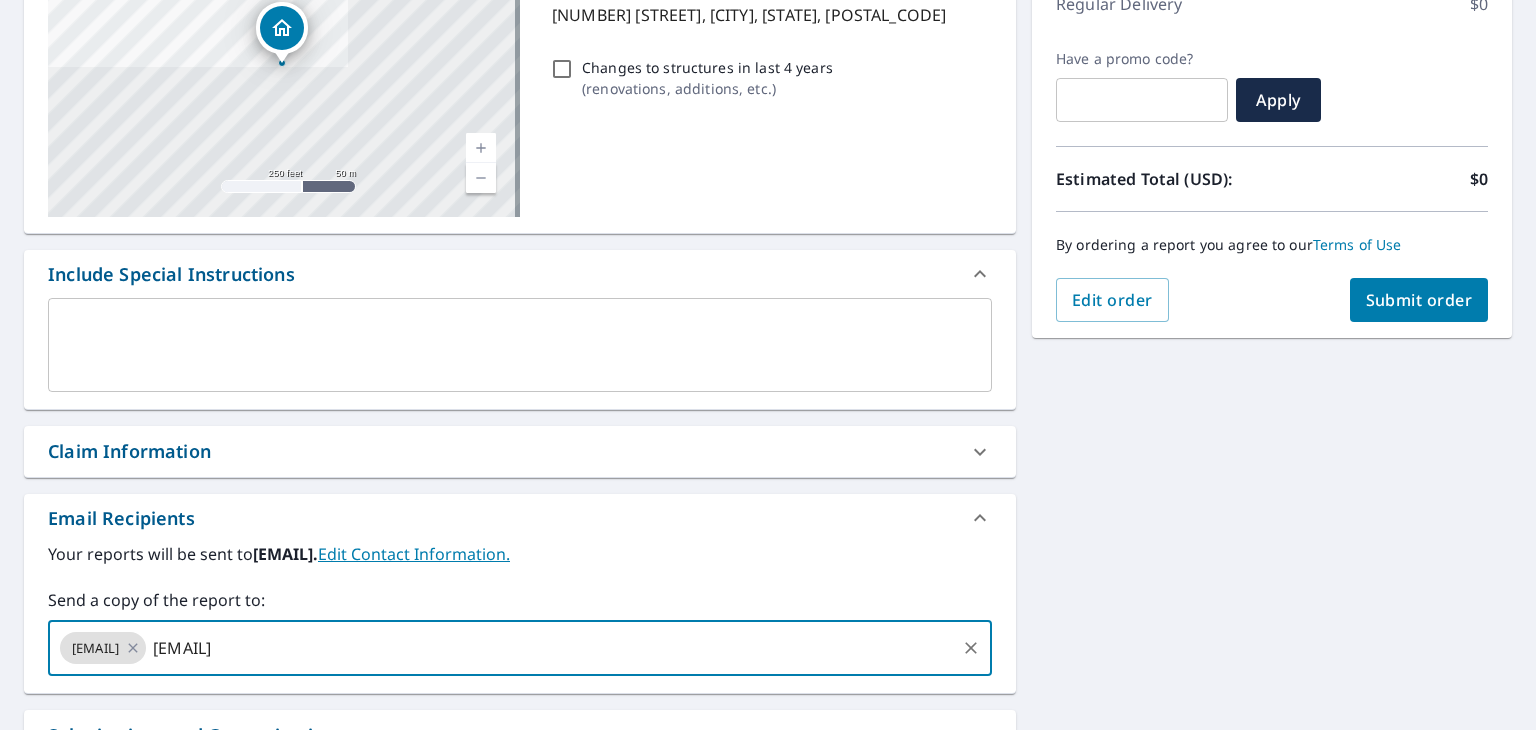 type 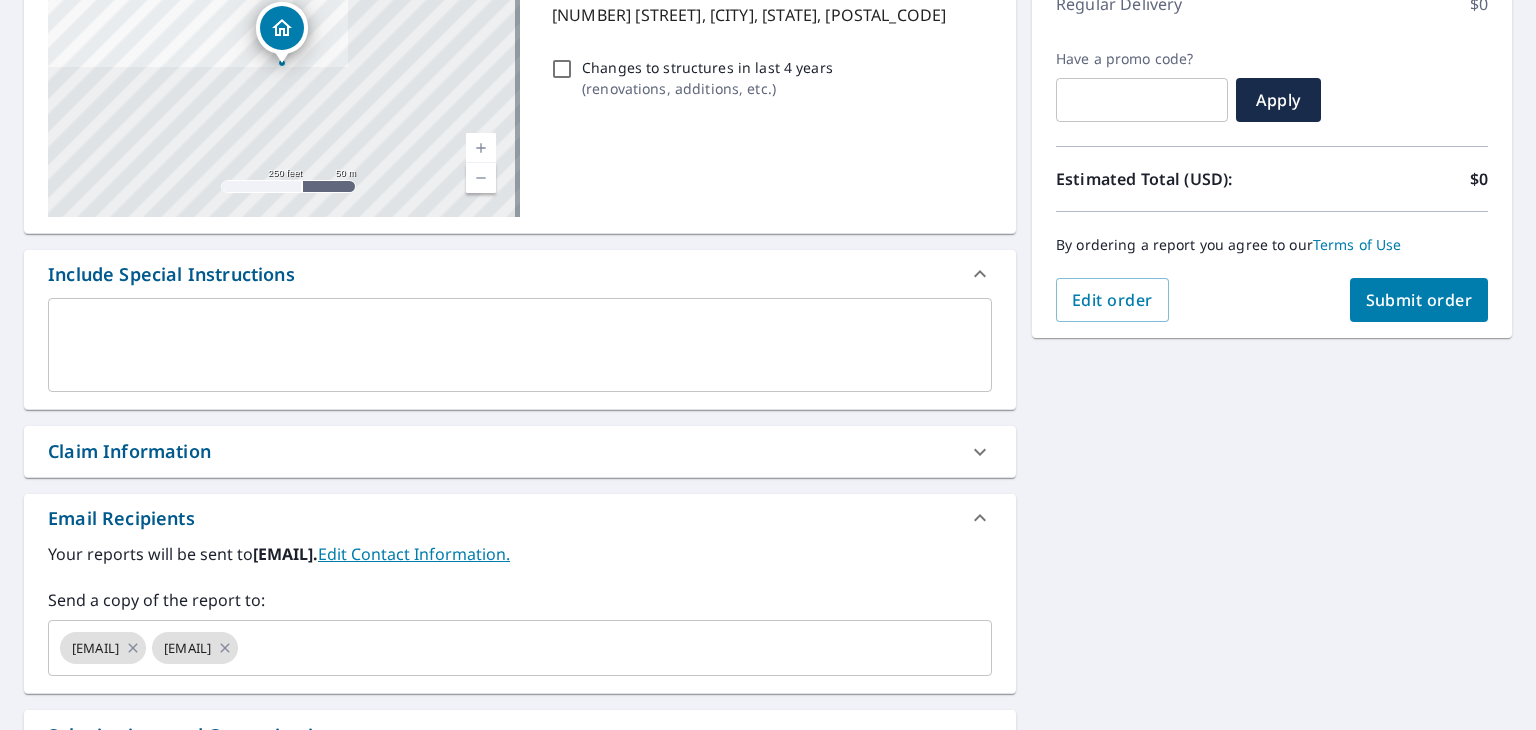 click on "Your reports will be sent to  malesi@homegeniusexteriors.com.  Edit Contact Information. Send a copy of the report to: kshenk@homegeniusexteriors.com jdepaul@homegeniusexteriors.com ​" at bounding box center [520, 353] 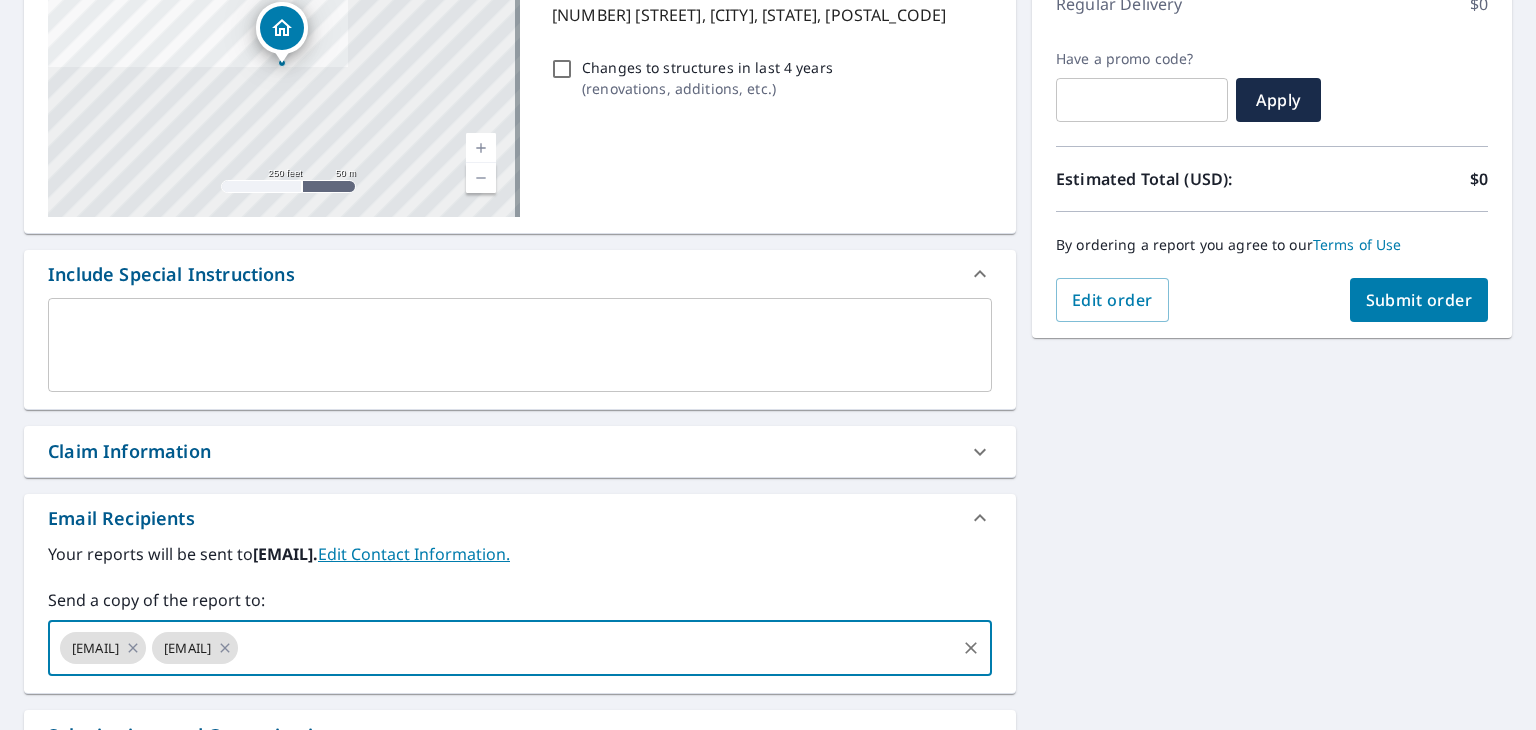 click at bounding box center (597, 648) 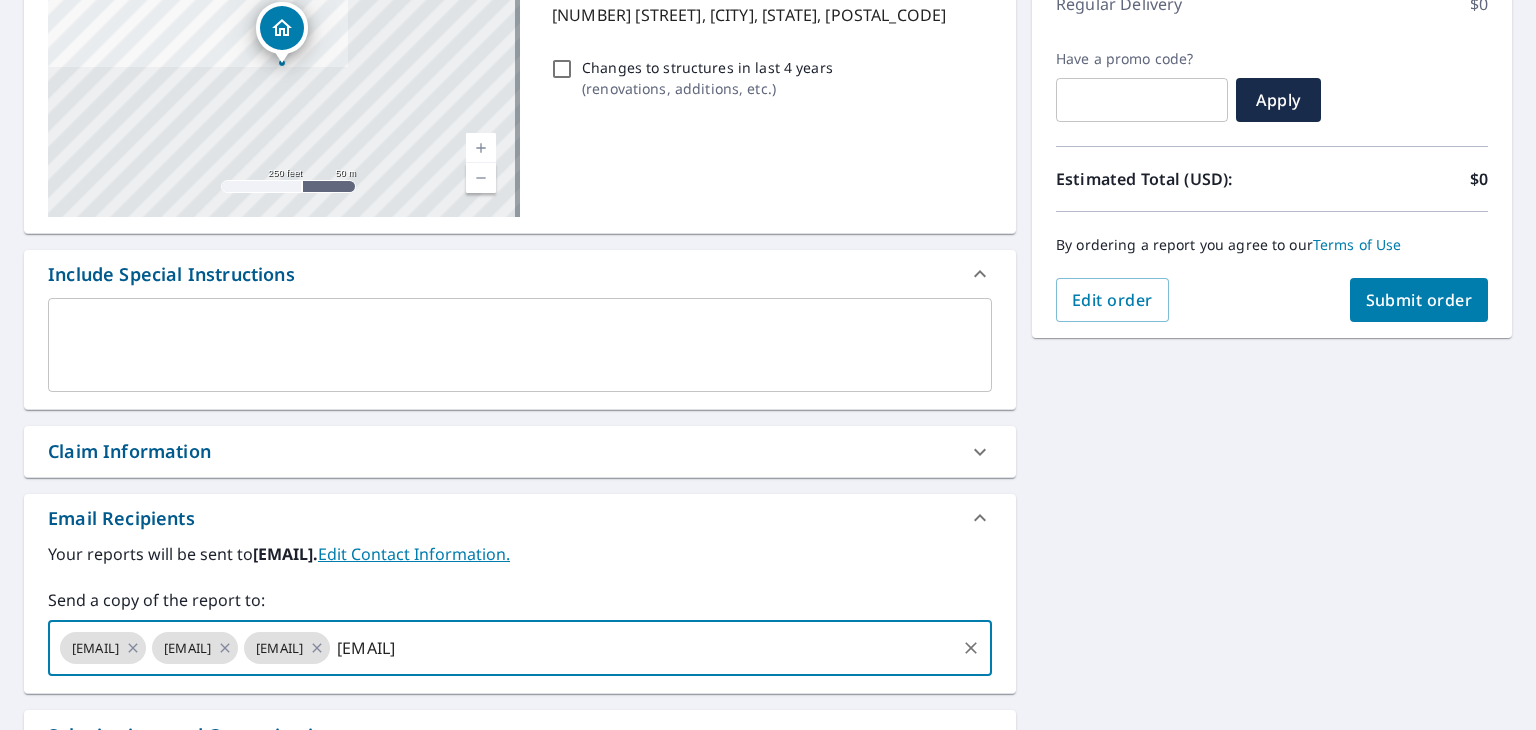 type 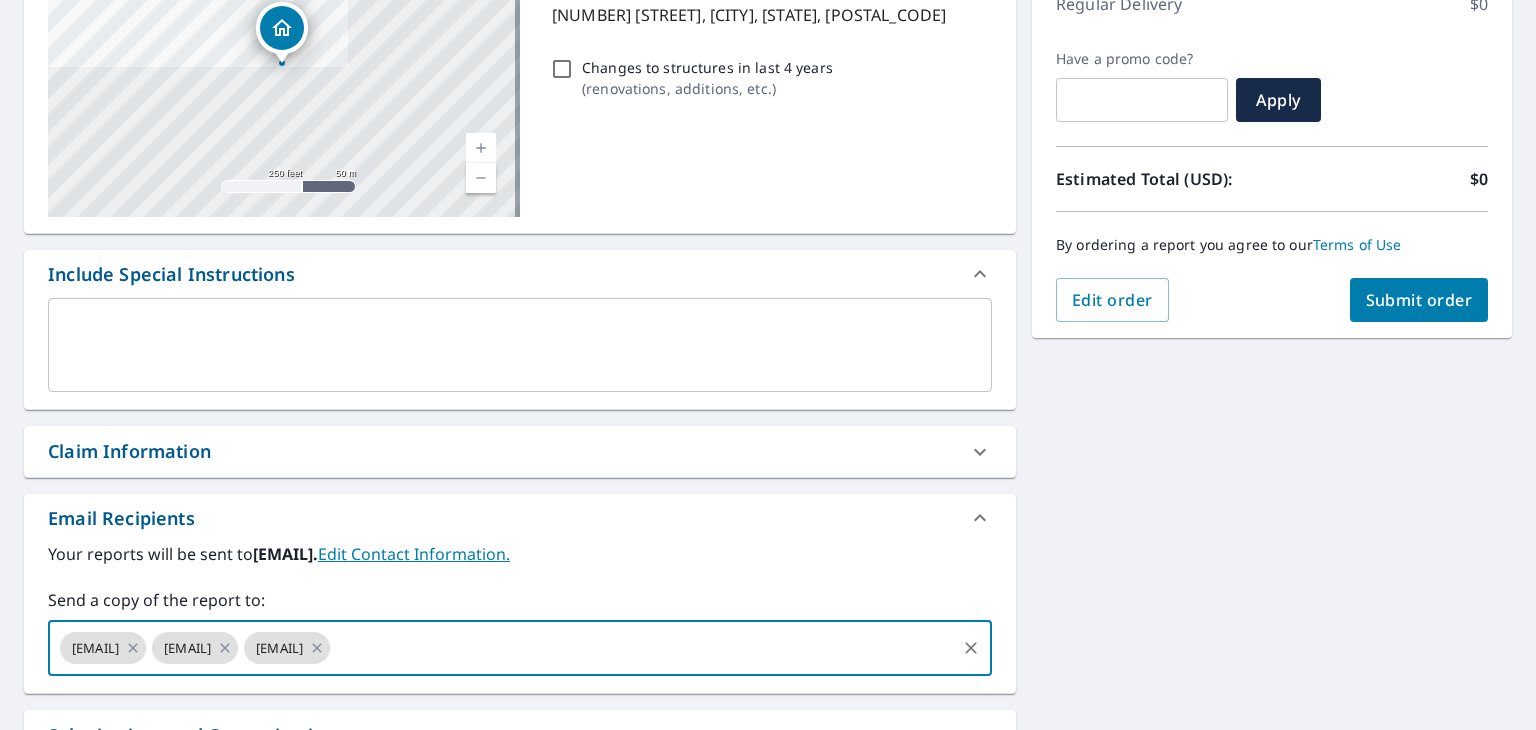 scroll, scrollTop: 0, scrollLeft: 0, axis: both 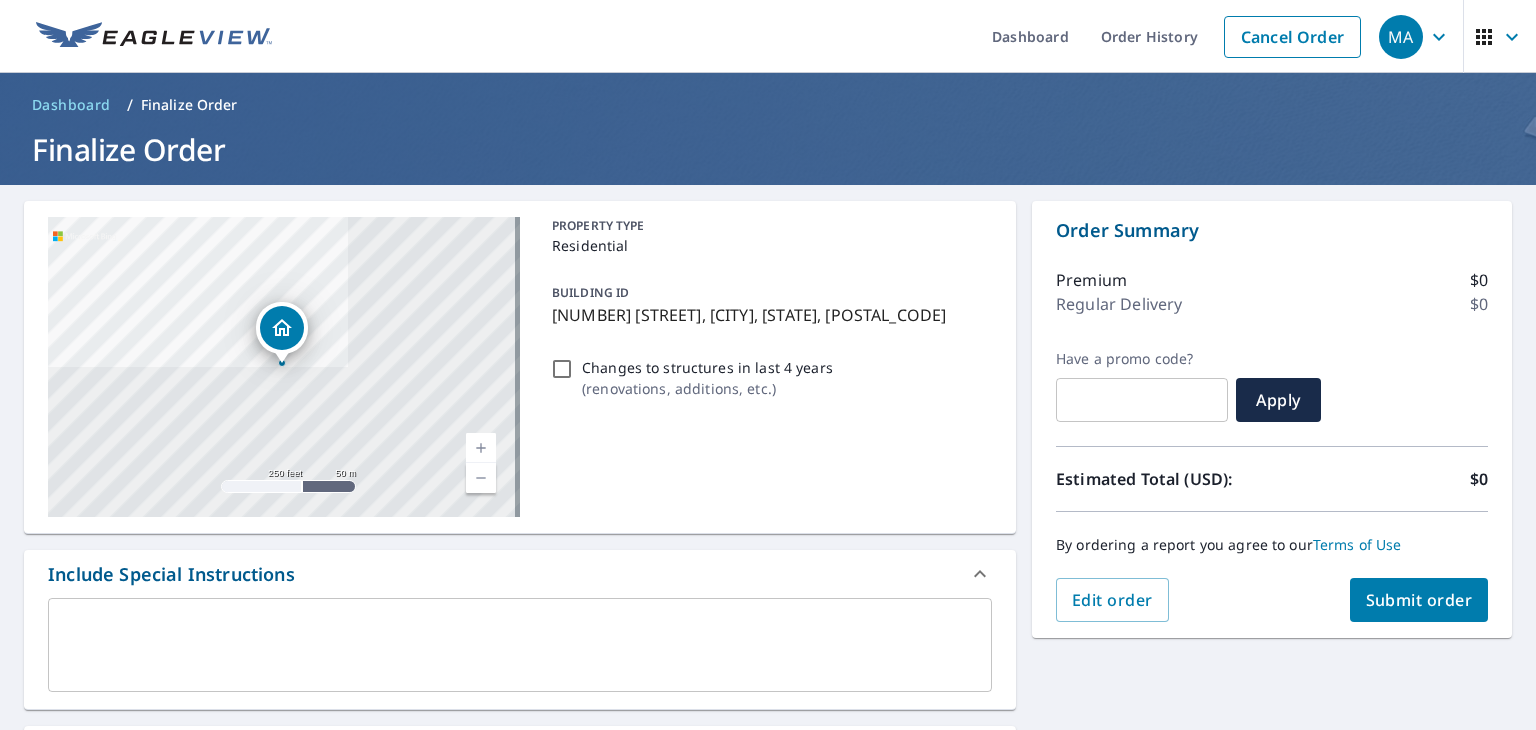 click on "Submit order" at bounding box center (1419, 600) 